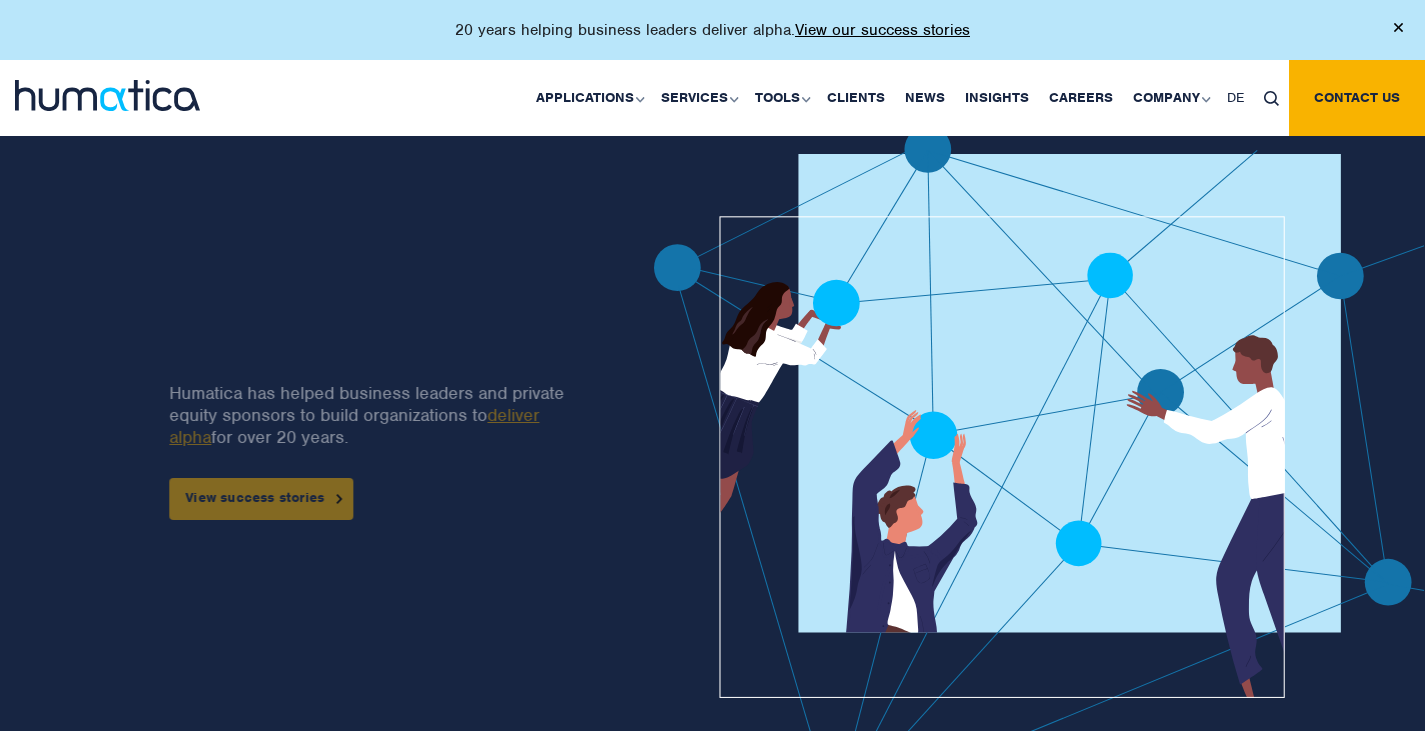 scroll, scrollTop: 0, scrollLeft: 0, axis: both 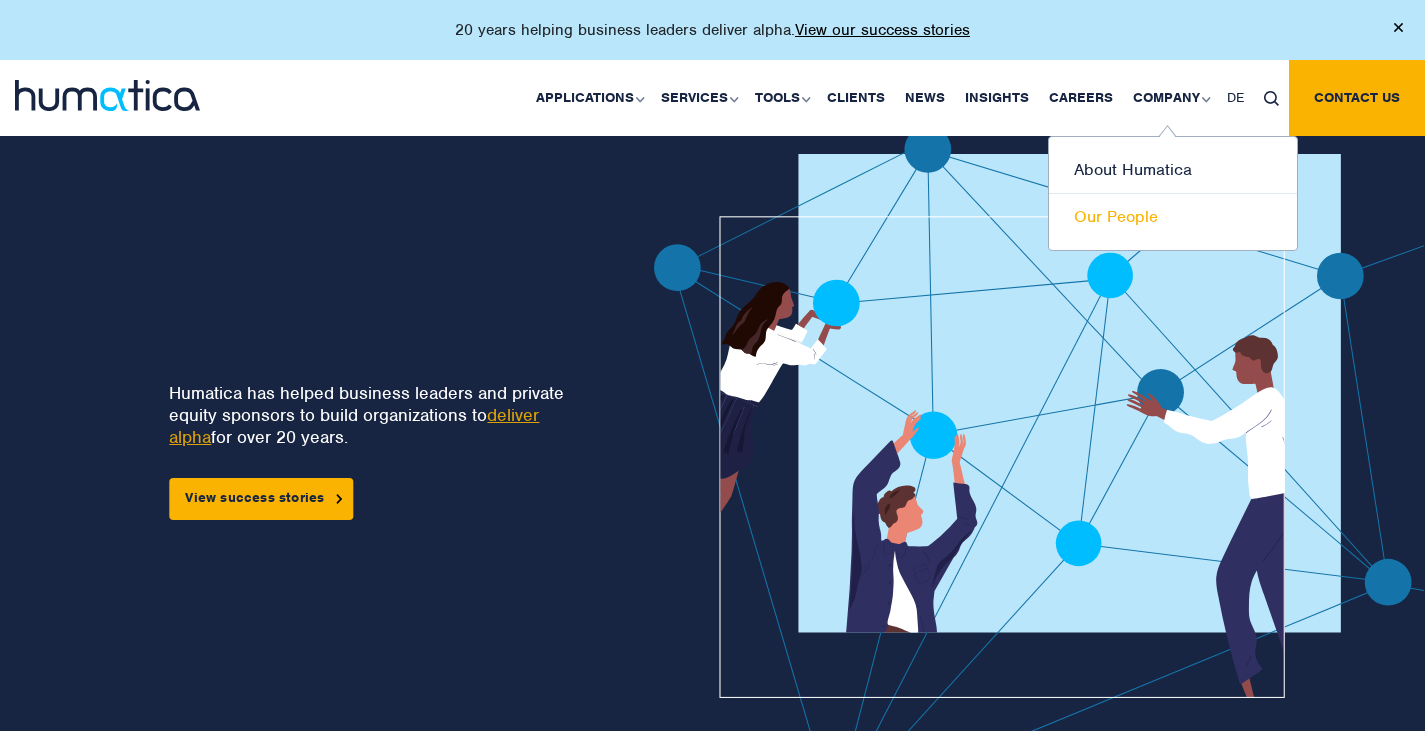 click on "Our People" at bounding box center (1173, 217) 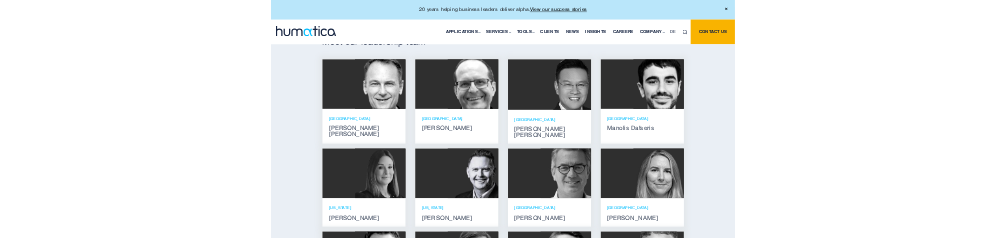scroll, scrollTop: 1200, scrollLeft: 0, axis: vertical 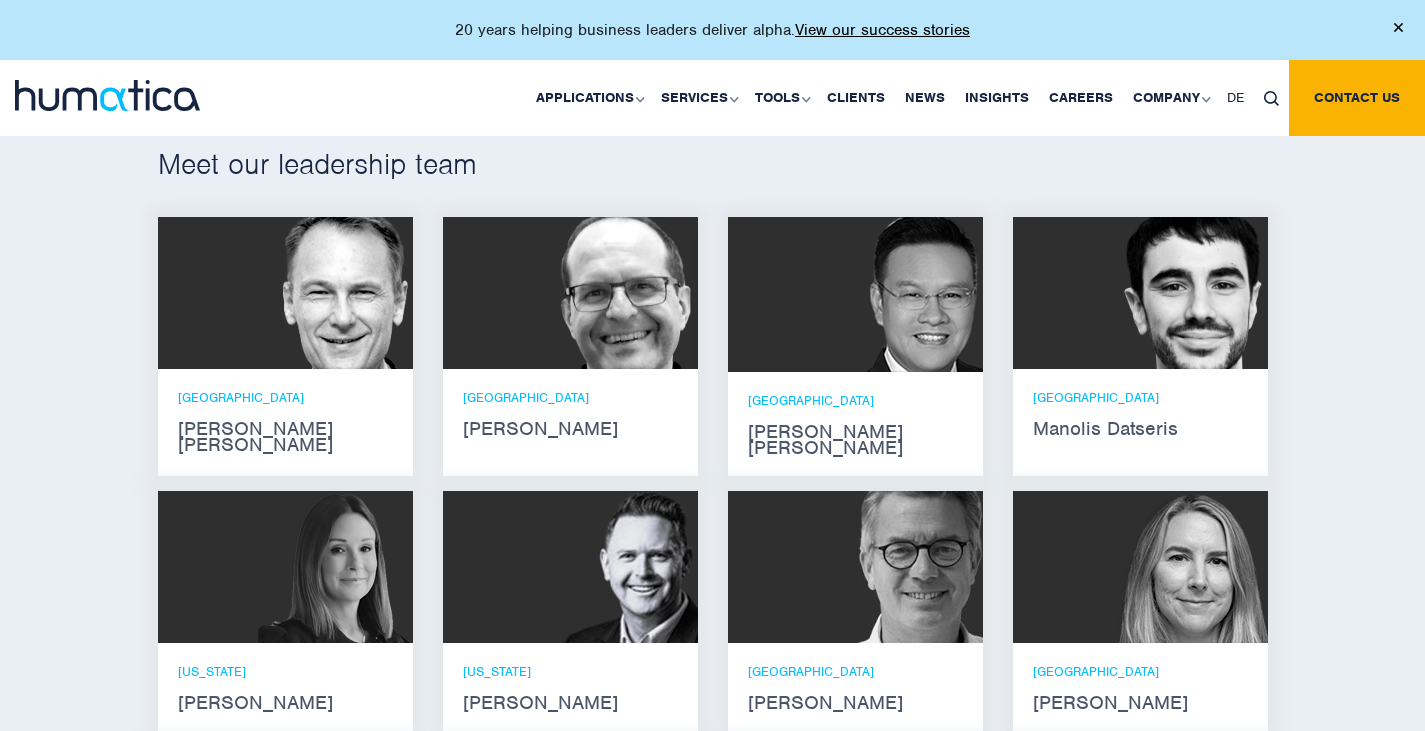 click at bounding box center [855, 294] 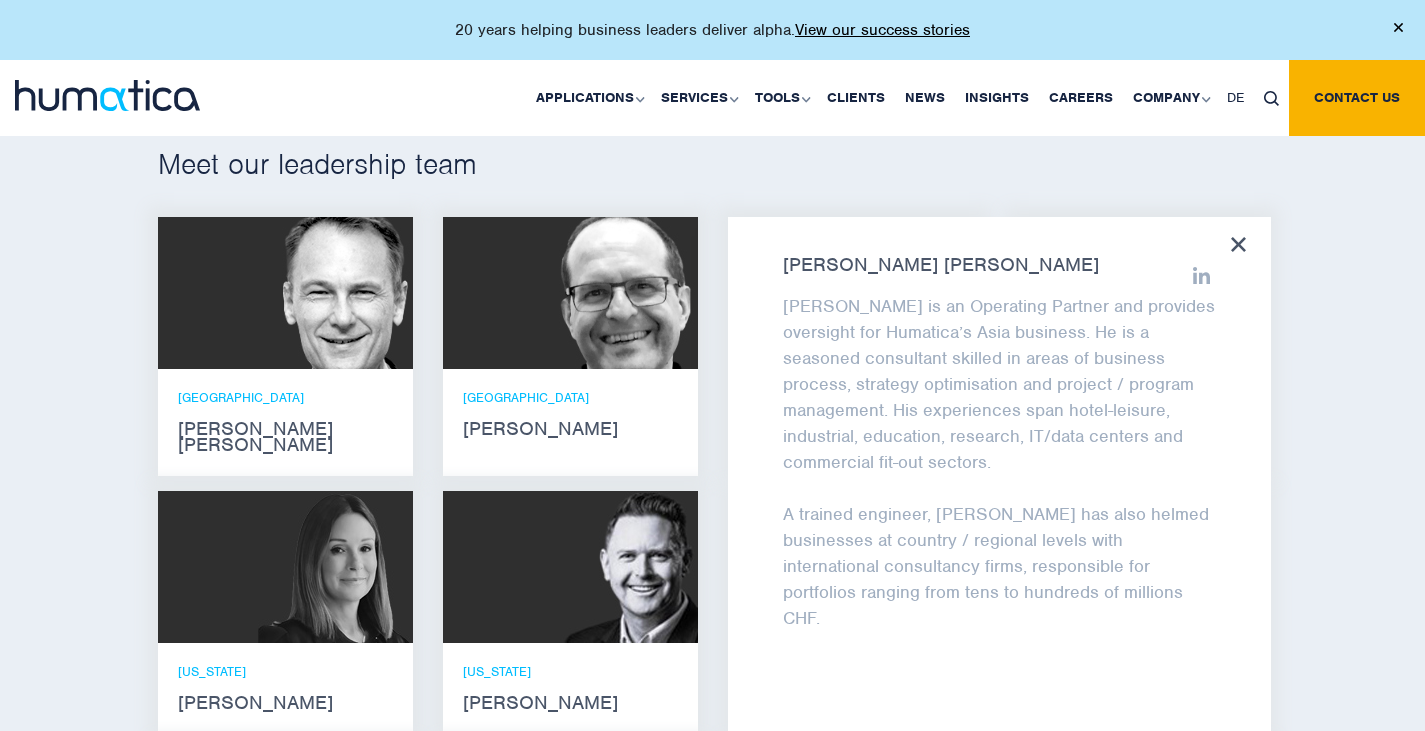 click on "Jen Jee Chan
Jen Jee is an Operating Partner and provides oversight for Humatica’s Asia business. He is a seasoned consultant skilled in areas of business process, strategy optimisation and project / program management. His experiences span hotel-leisure, industrial, education, research, IT/data centers and commercial fit-out sectors.
A trained engineer, Jen Jee has also helmed businesses at country / regional levels with international consultancy firms, responsible for portfolios ranging from tens to hundreds of millions CHF." at bounding box center [999, 481] 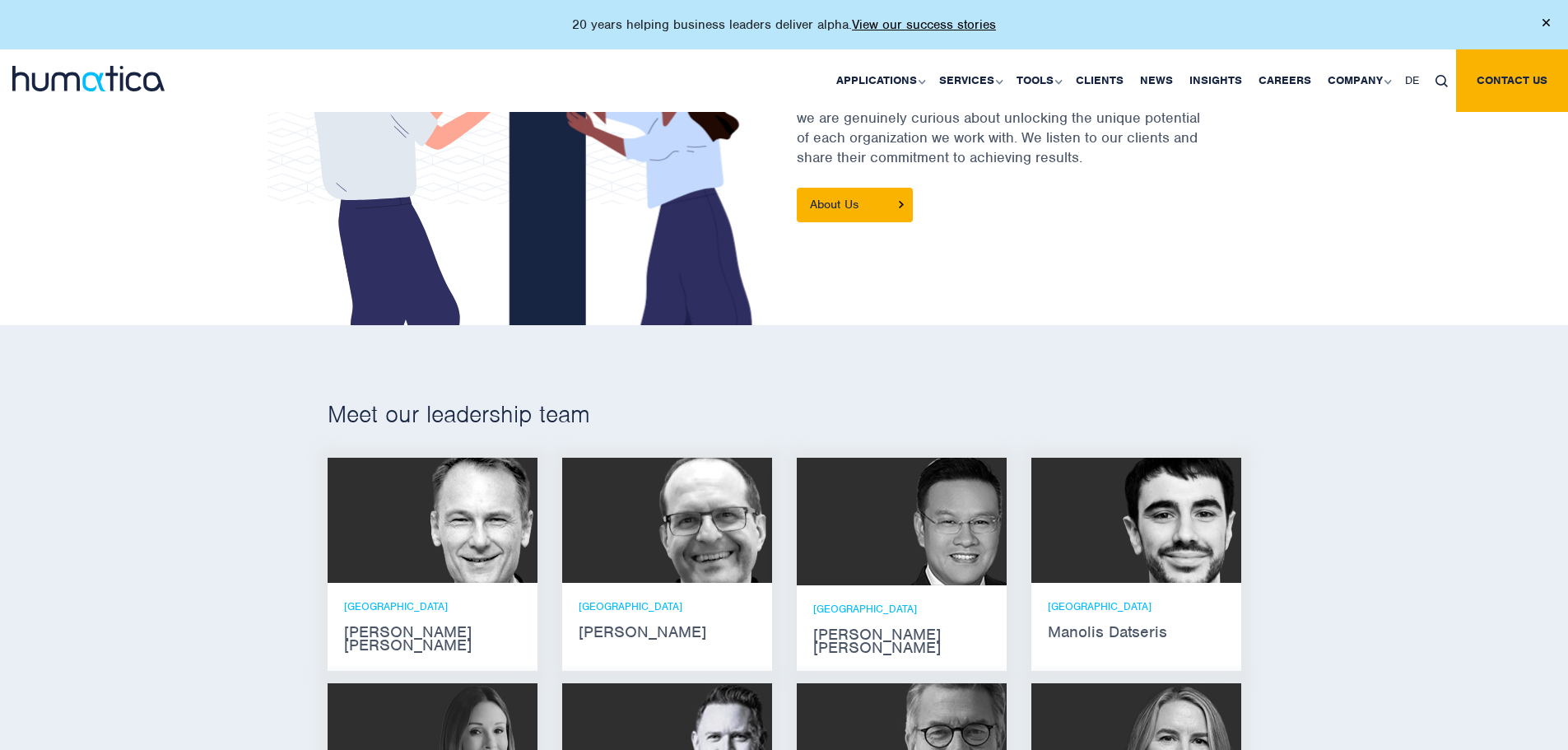 scroll, scrollTop: 749, scrollLeft: 0, axis: vertical 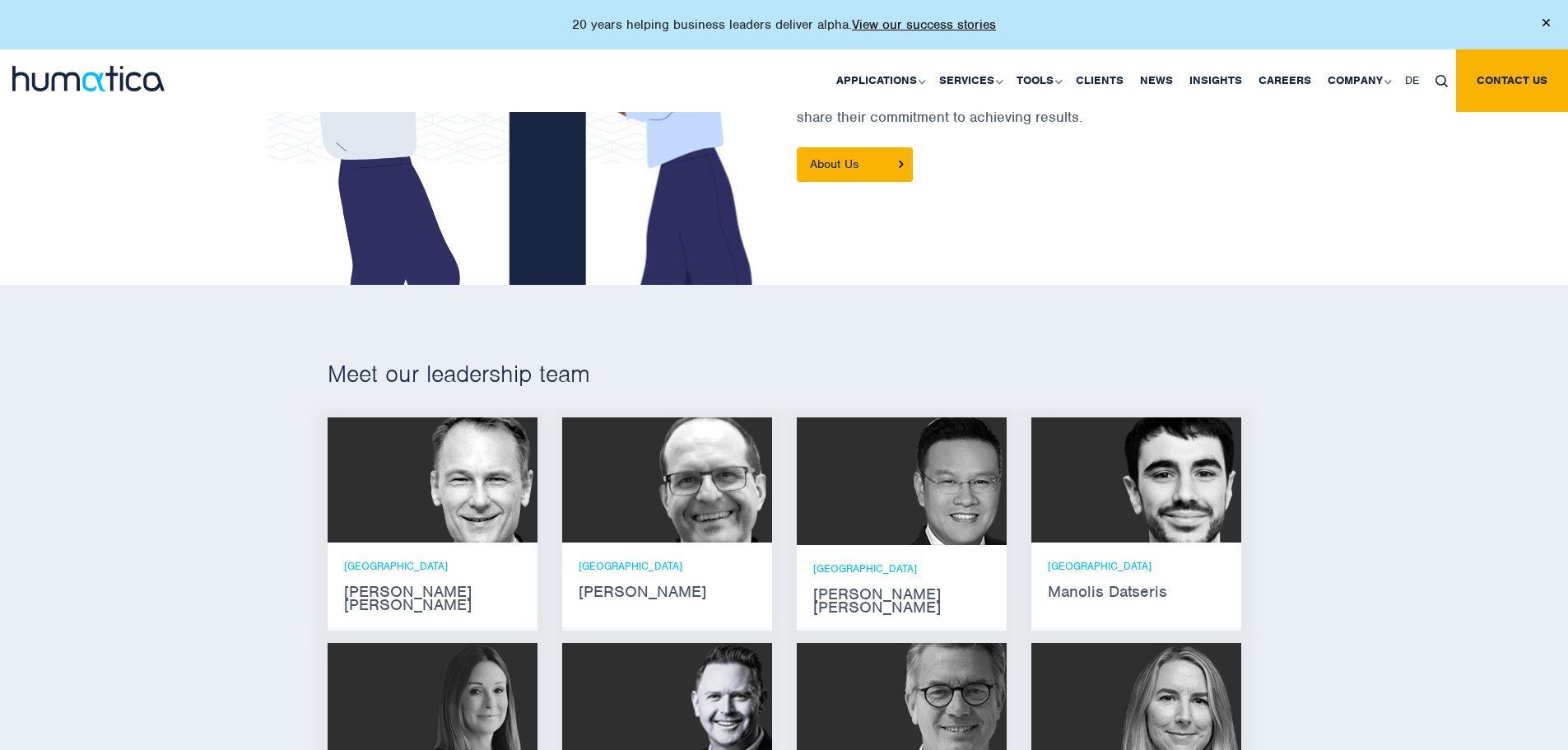 click at bounding box center [937, 481] 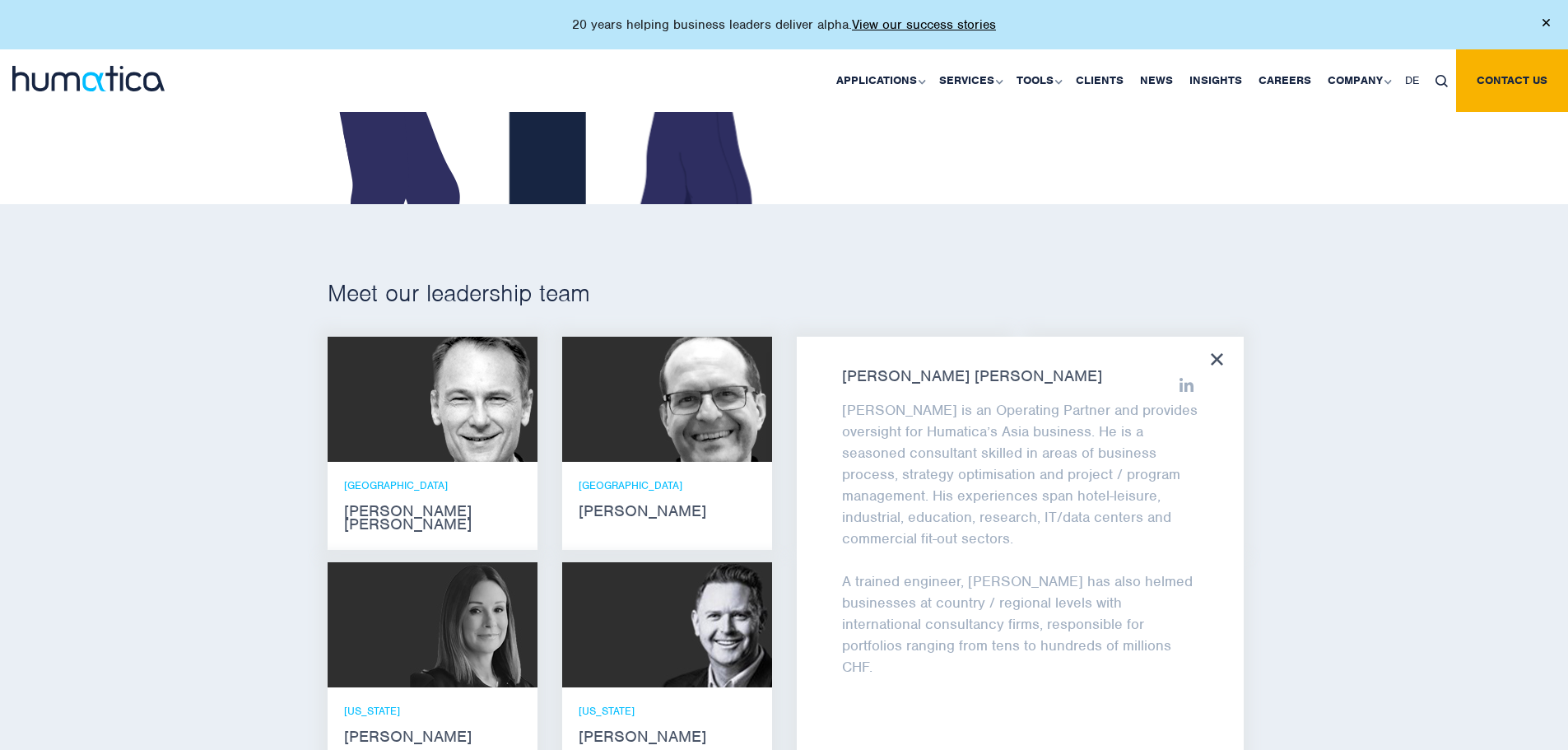 scroll, scrollTop: 996, scrollLeft: 0, axis: vertical 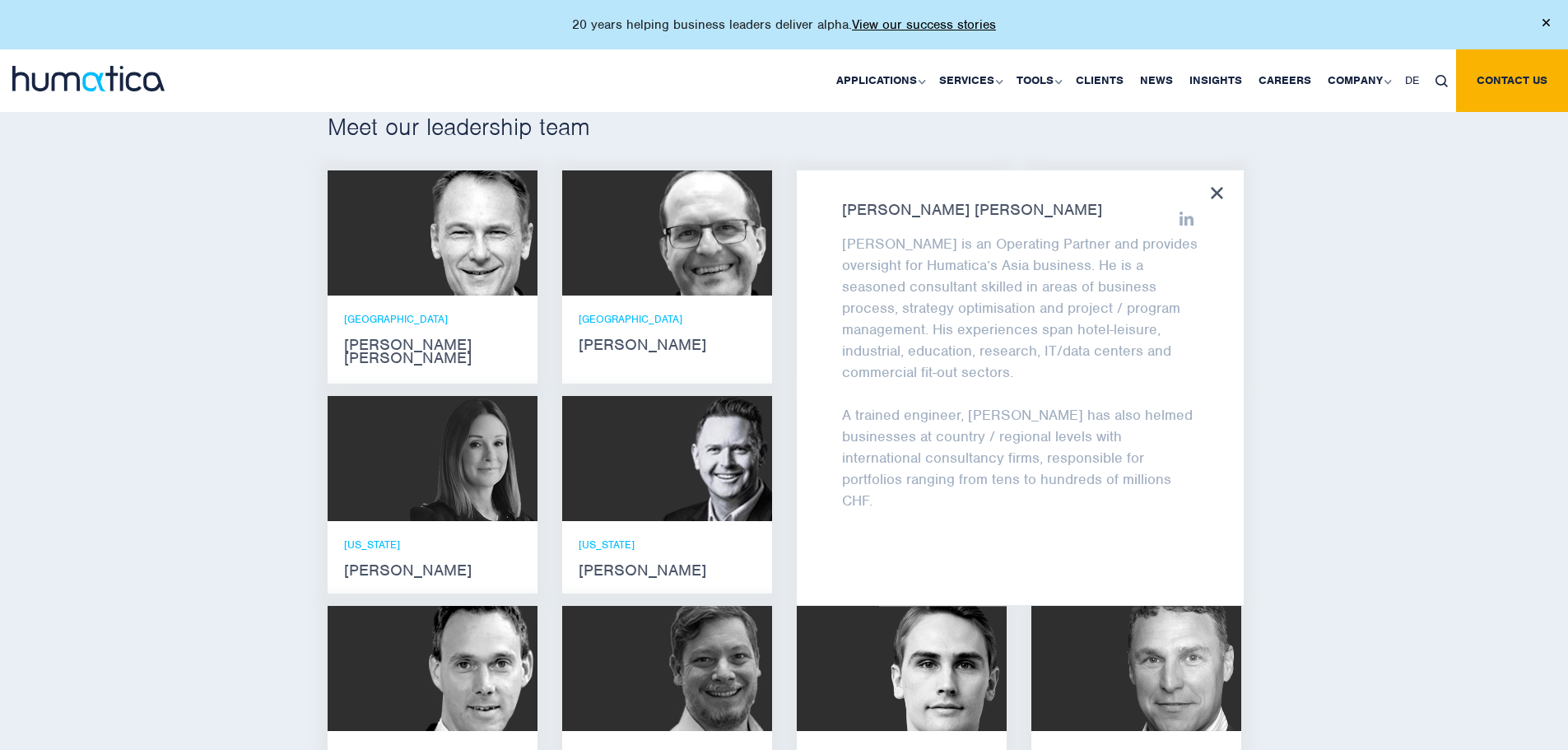 click on "Meet our leadership team
Andros Payne
He holds degrees in Electrical and Mechanical Engineering, and an MBA from the Stanford Business School. Andros speaks fluent German and English.
ZURICH" at bounding box center (784, 569) 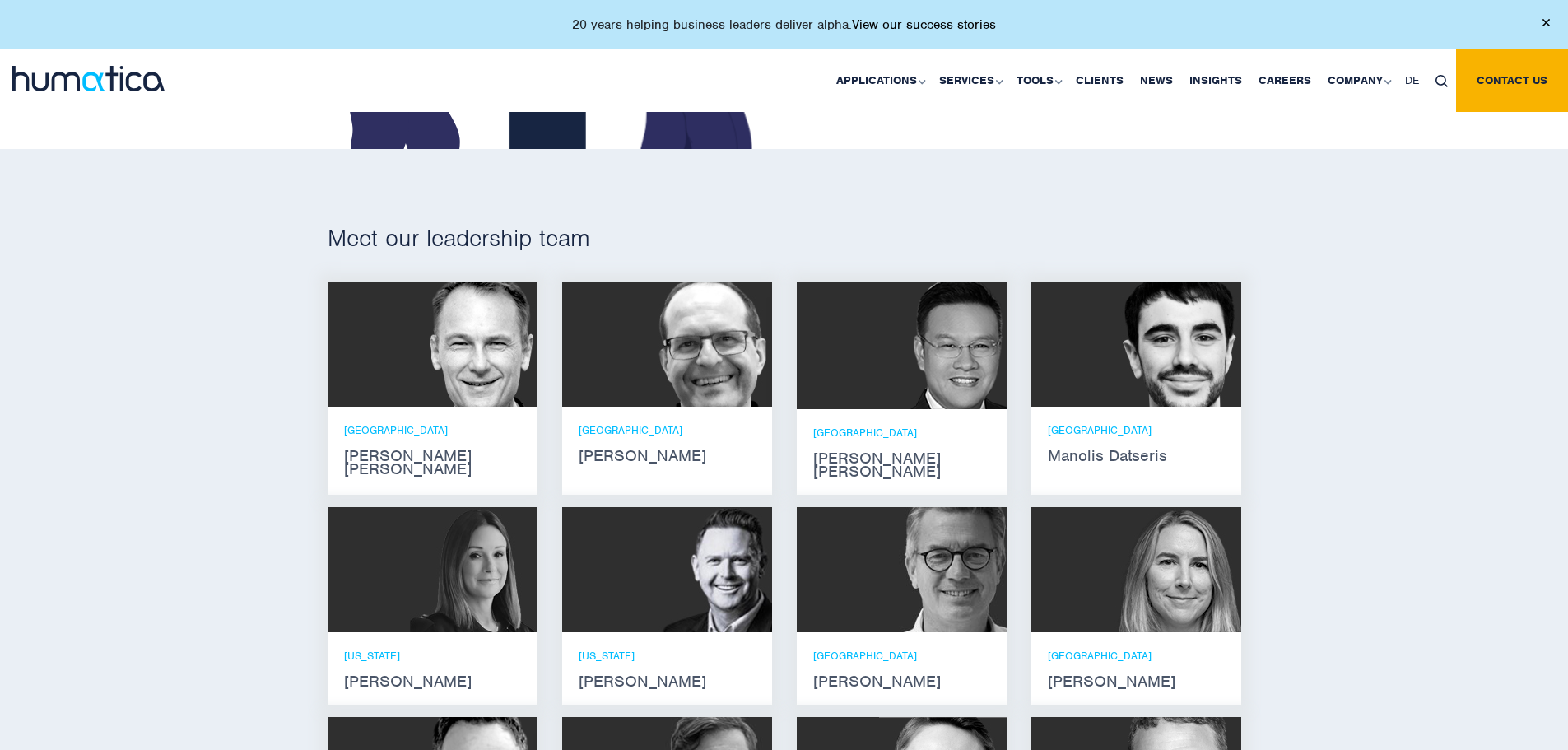 scroll, scrollTop: 914, scrollLeft: 0, axis: vertical 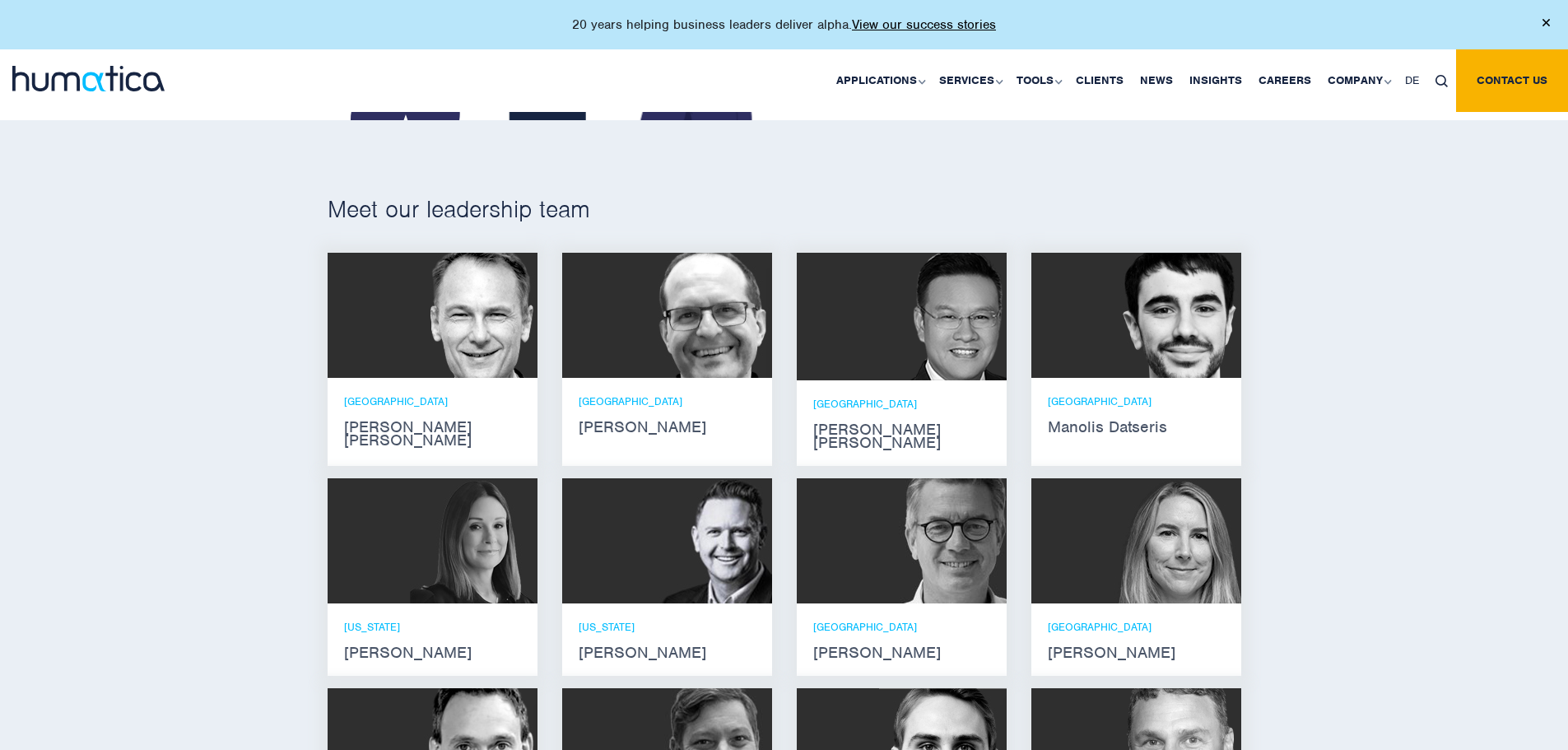click at bounding box center (473, 315) 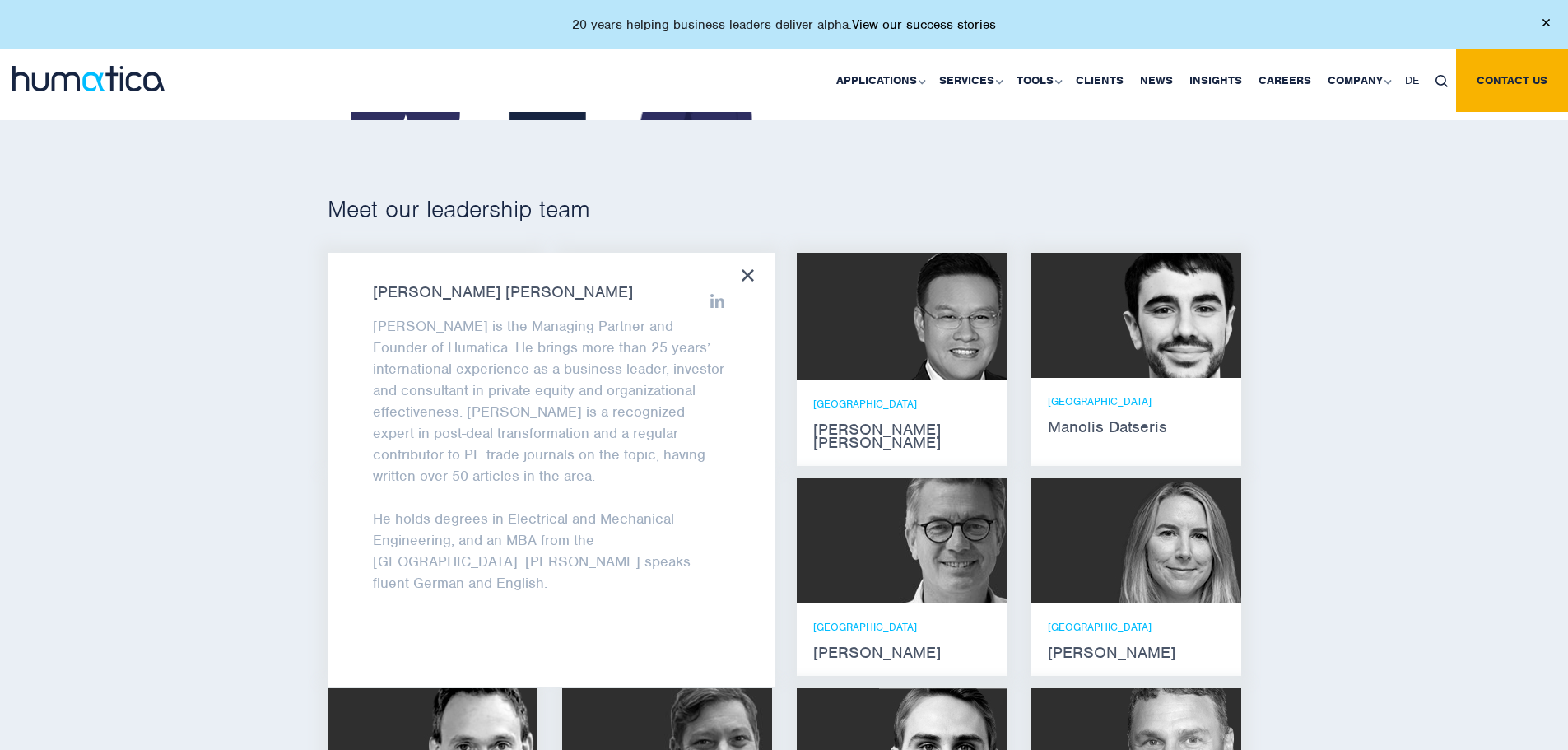 click on "Meet our leadership team
Andros Payne
He holds degrees in Electrical and Mechanical Engineering, and an MBA from the Stanford Business School. Andros speaks fluent German and English.
ZURICH" at bounding box center (784, 651) 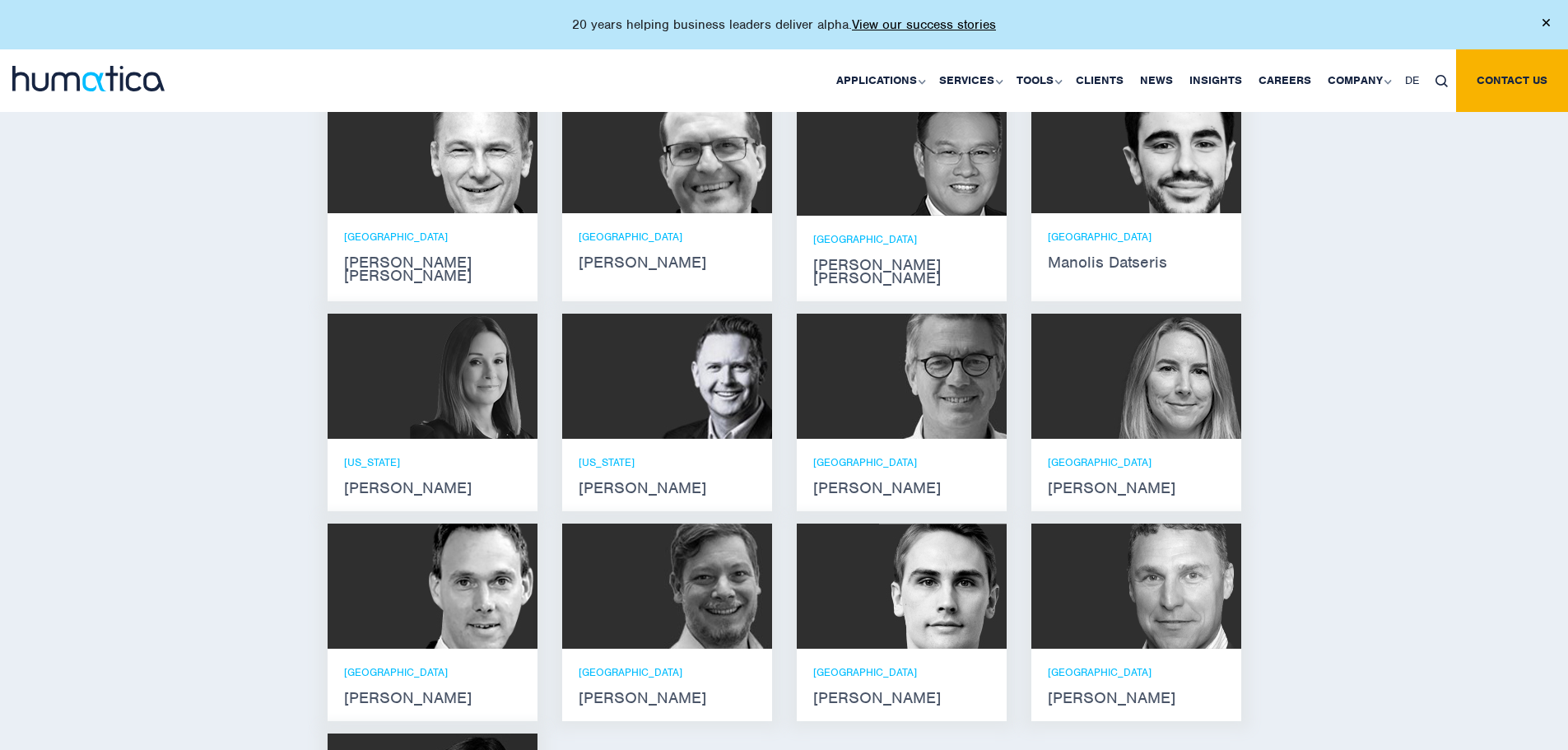 scroll, scrollTop: 1161, scrollLeft: 0, axis: vertical 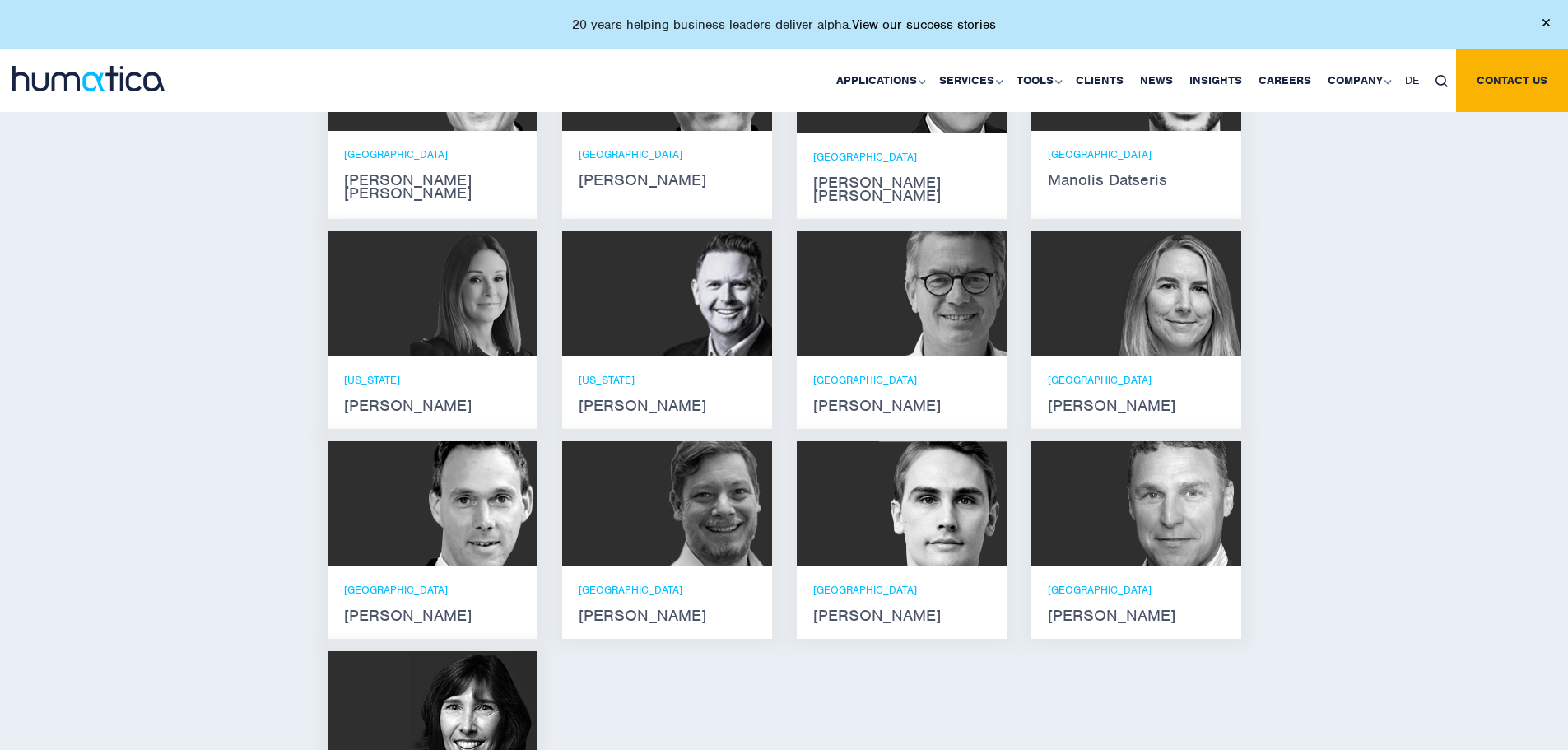 click at bounding box center [942, 504] 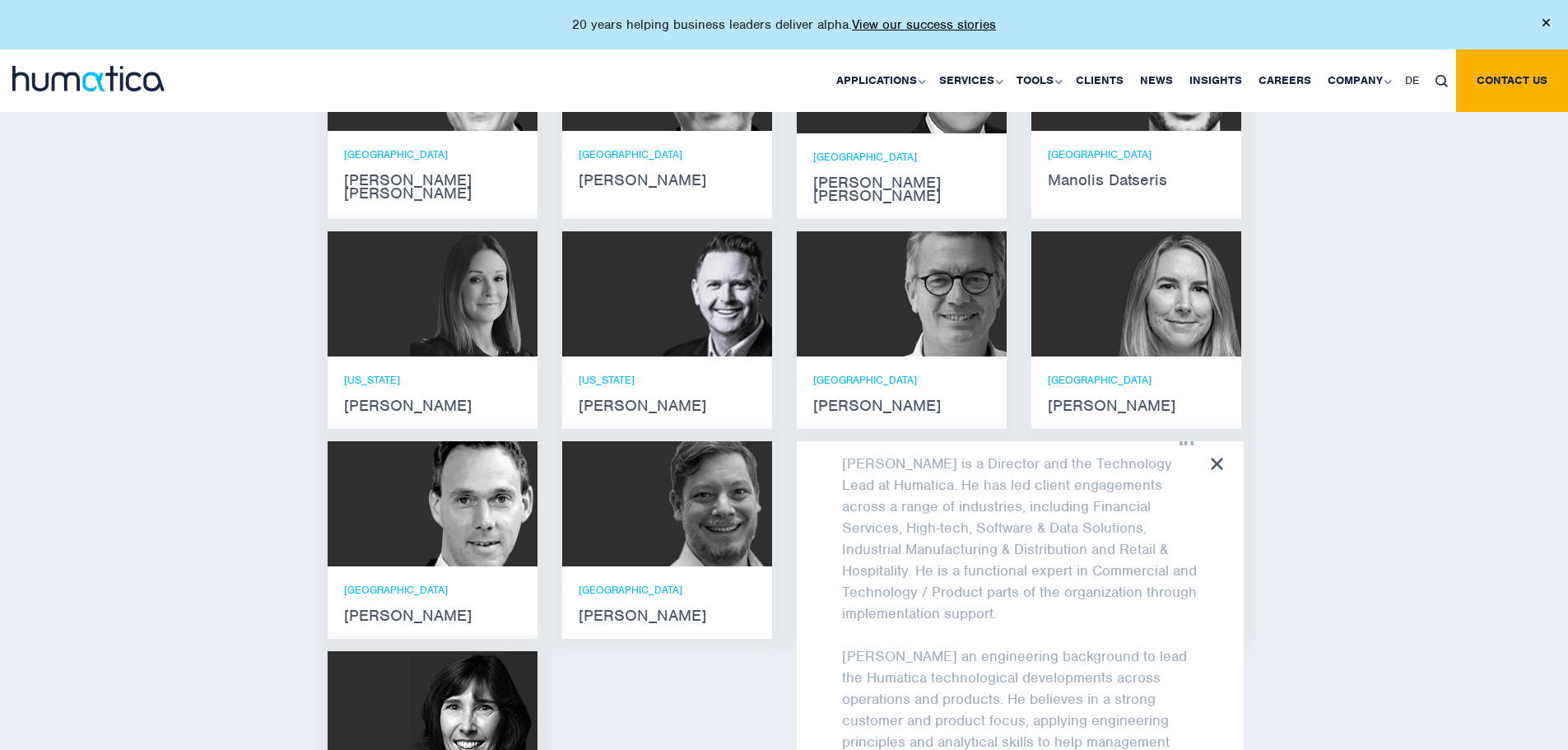 scroll, scrollTop: 110, scrollLeft: 0, axis: vertical 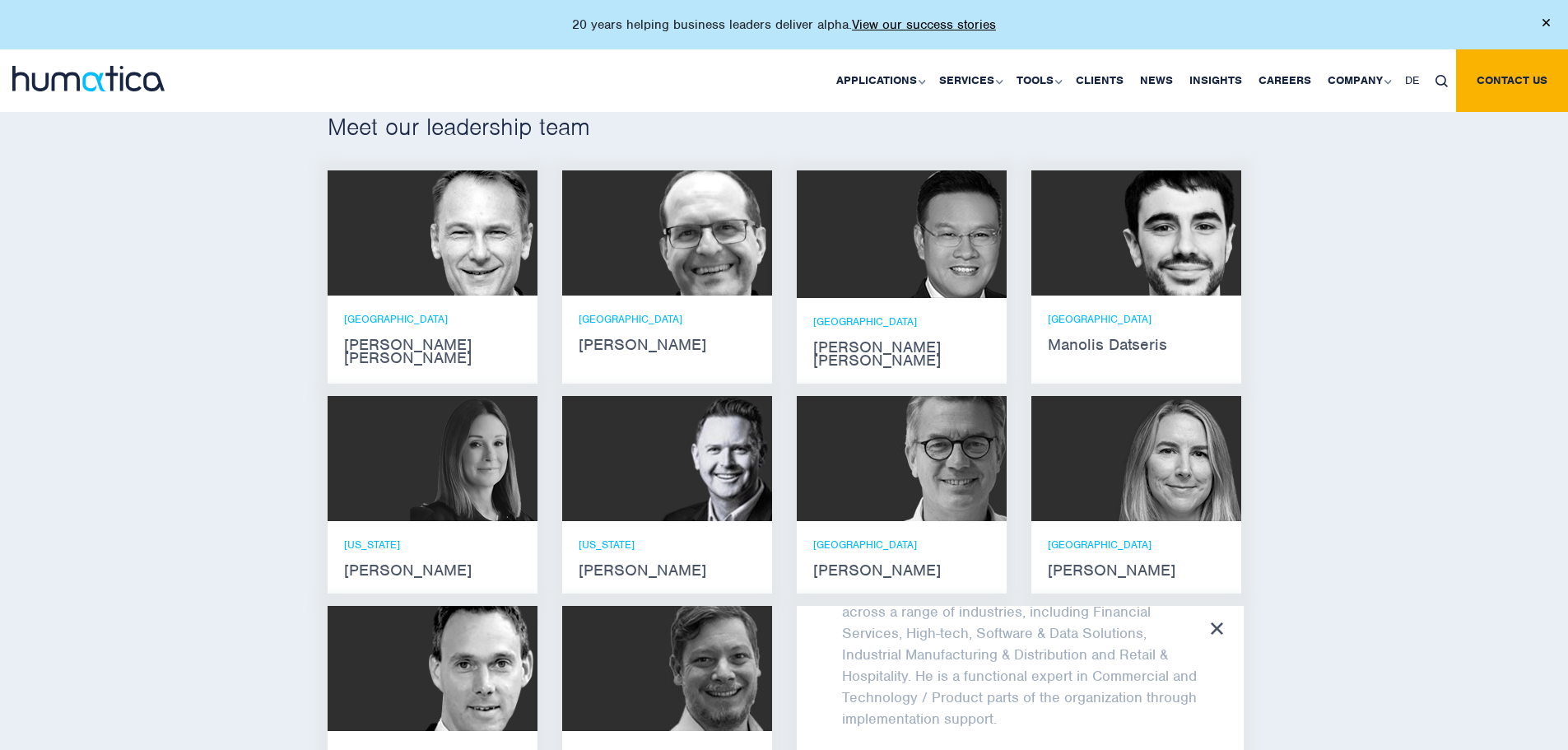 click on "Meet our leadership team
Andros Payne
He holds degrees in Electrical and Mechanical Engineering, and an MBA from the Stanford Business School. Andros speaks fluent German and English.
ZURICH" at bounding box center (784, 569) 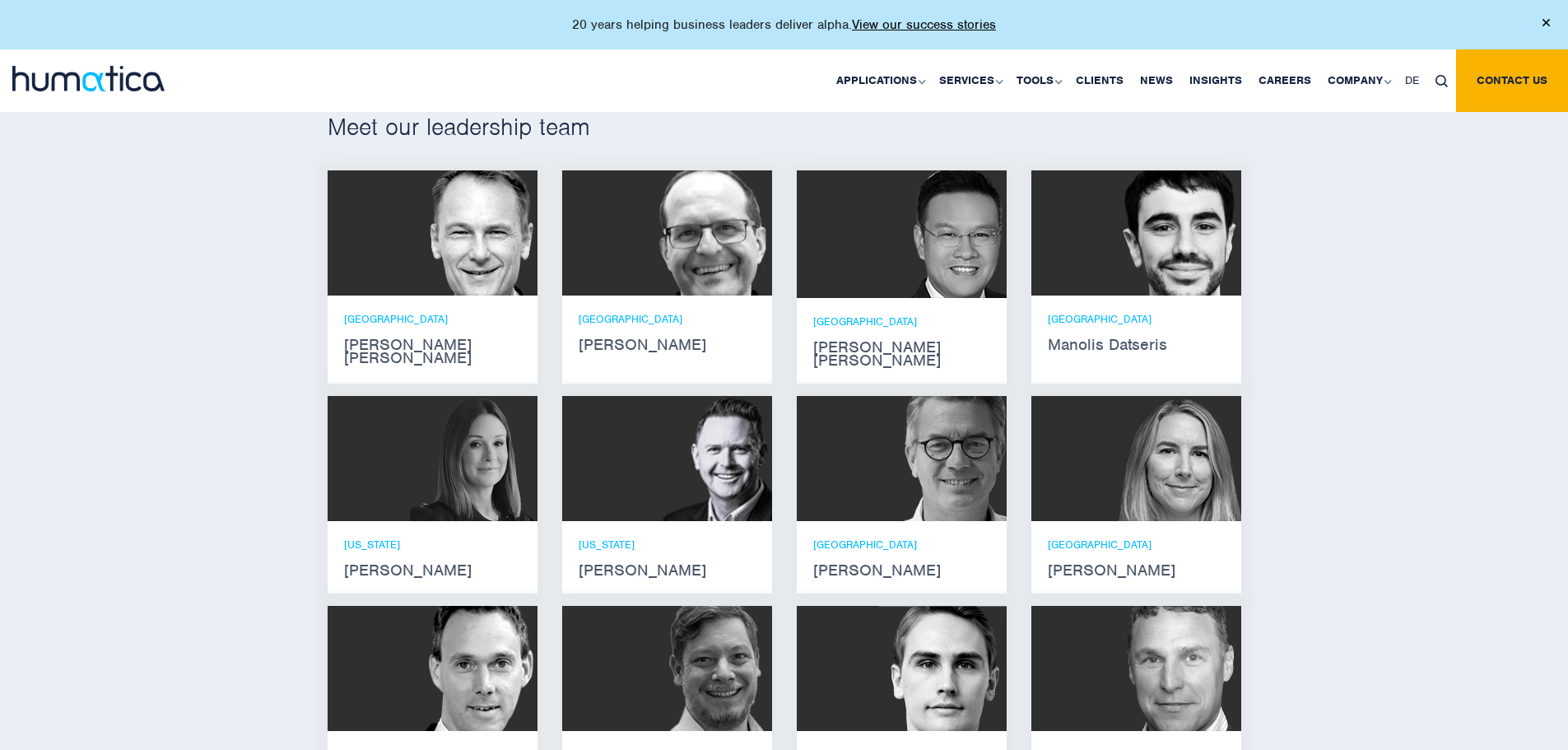 scroll, scrollTop: 123, scrollLeft: 0, axis: vertical 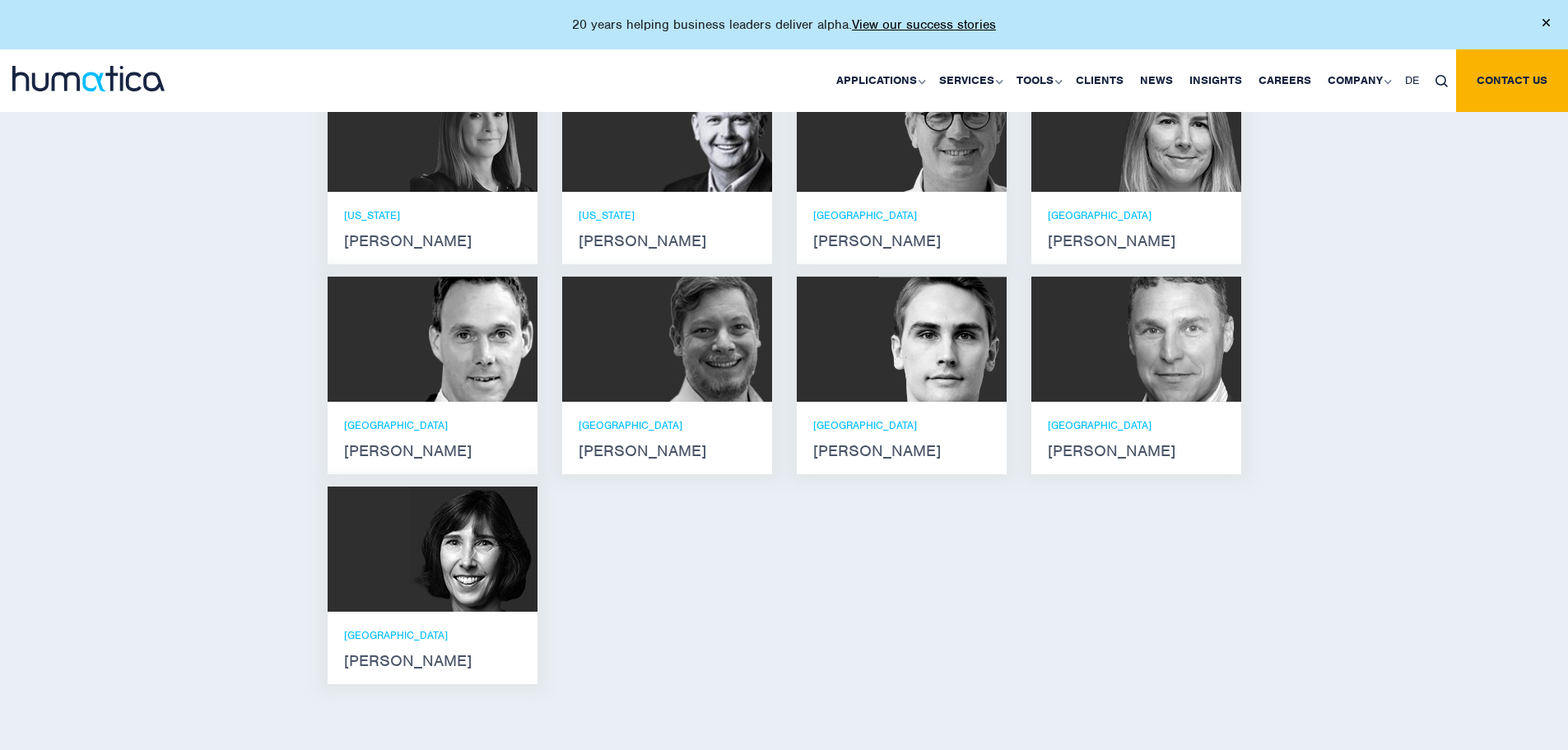 click at bounding box center (432, 339) 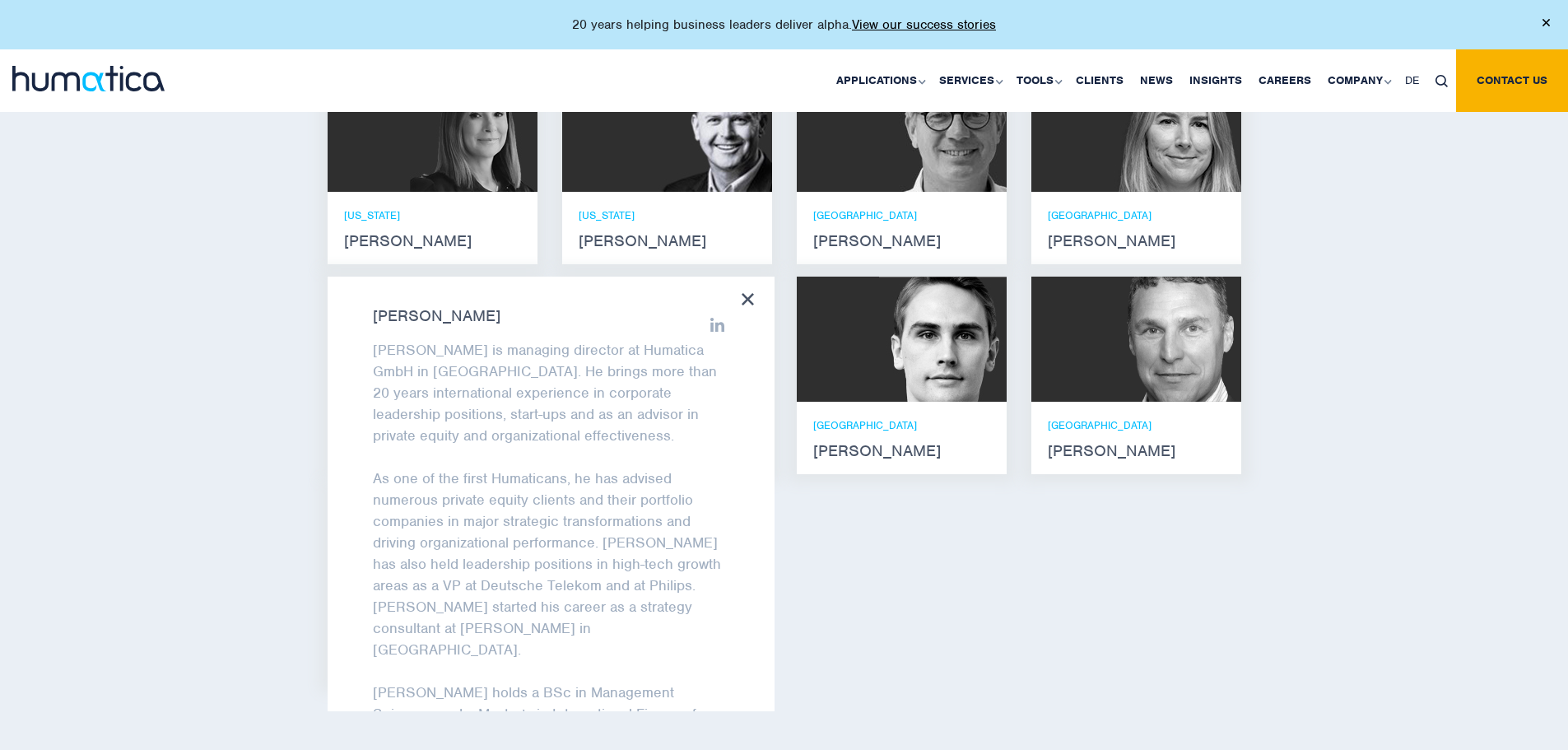 scroll, scrollTop: 132, scrollLeft: 0, axis: vertical 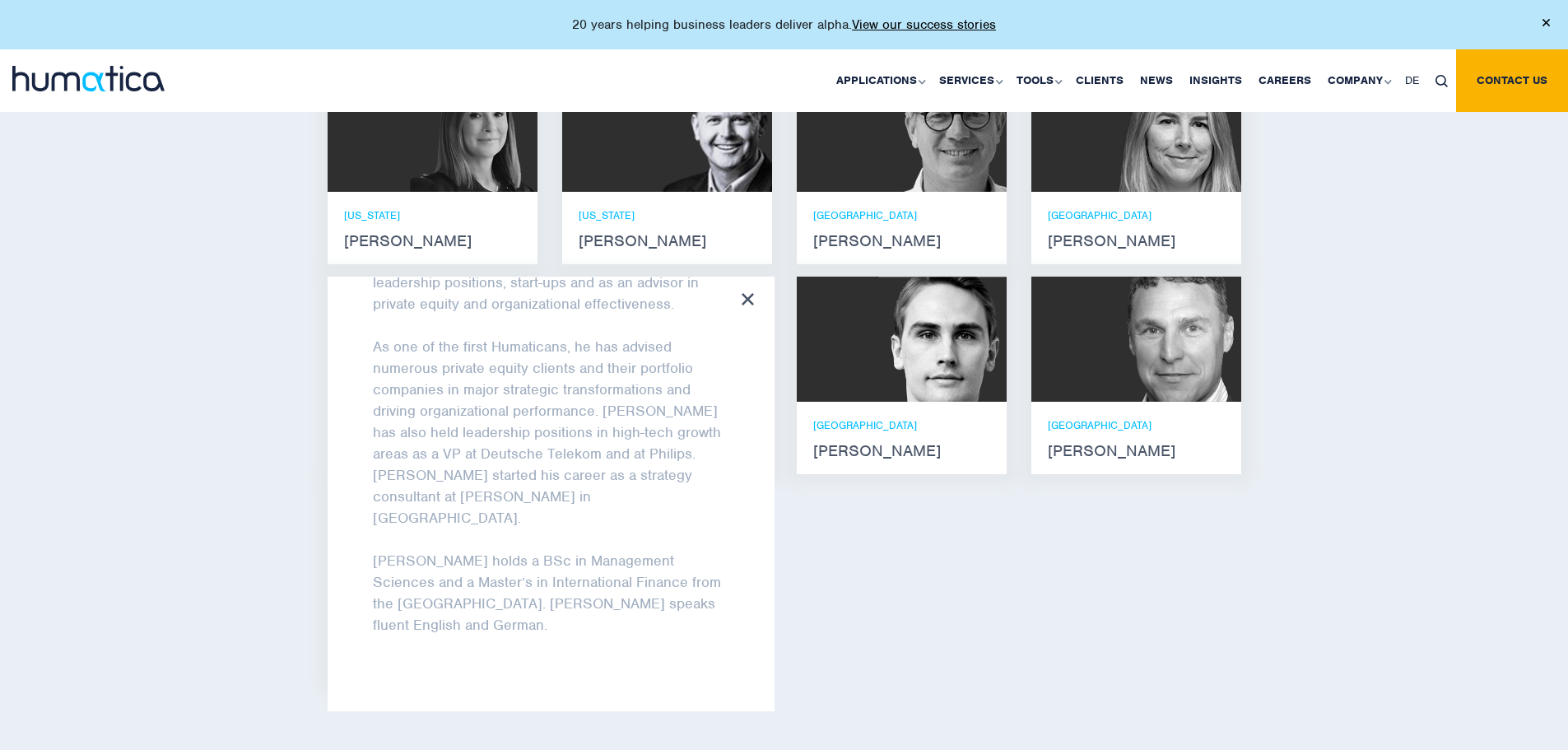 click on "Meet our leadership team
Andros Payne
He holds degrees in Electrical and Mechanical Engineering, and an MBA from the Stanford Business School. Andros speaks fluent German and English.
ZURICH" at bounding box center [784, 240] 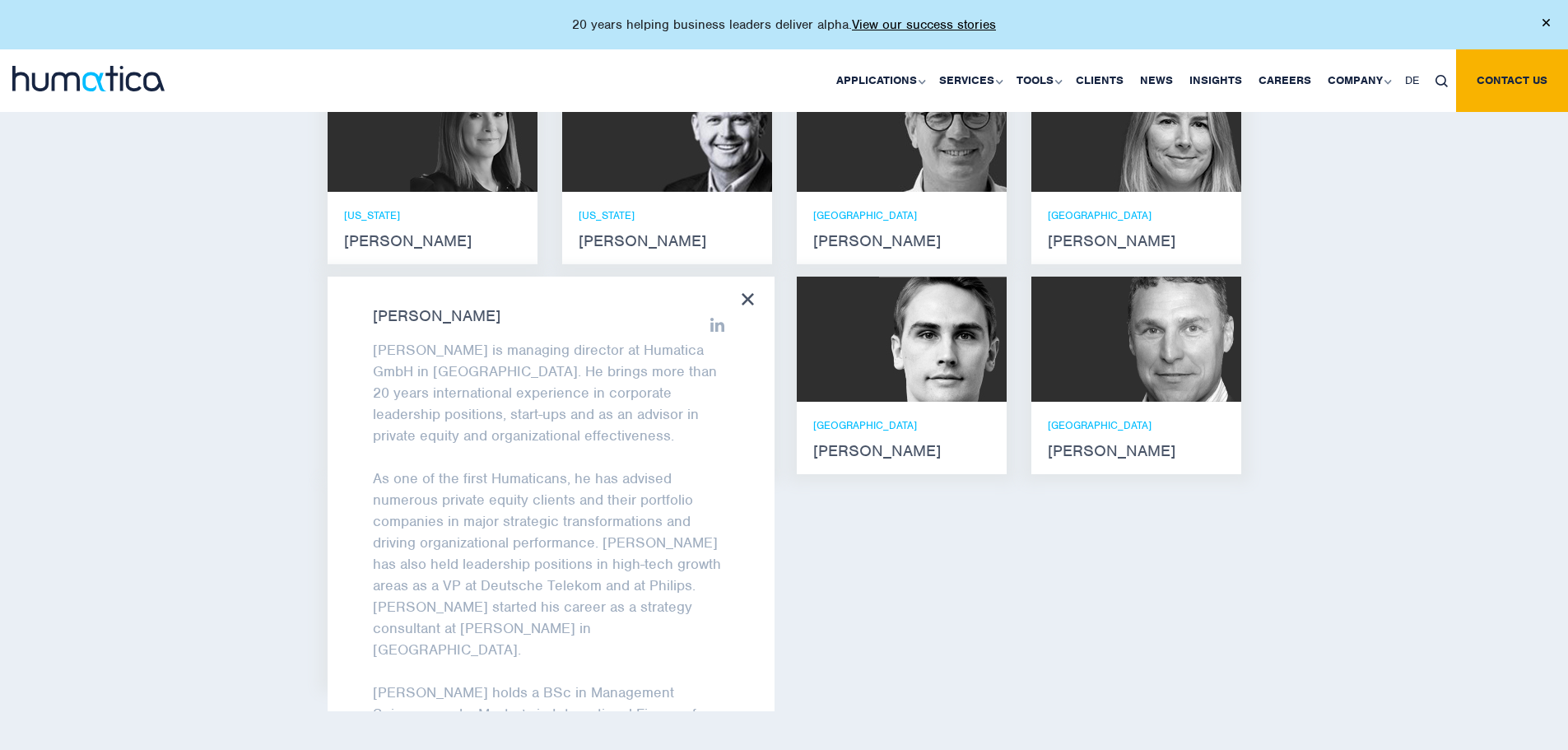 click 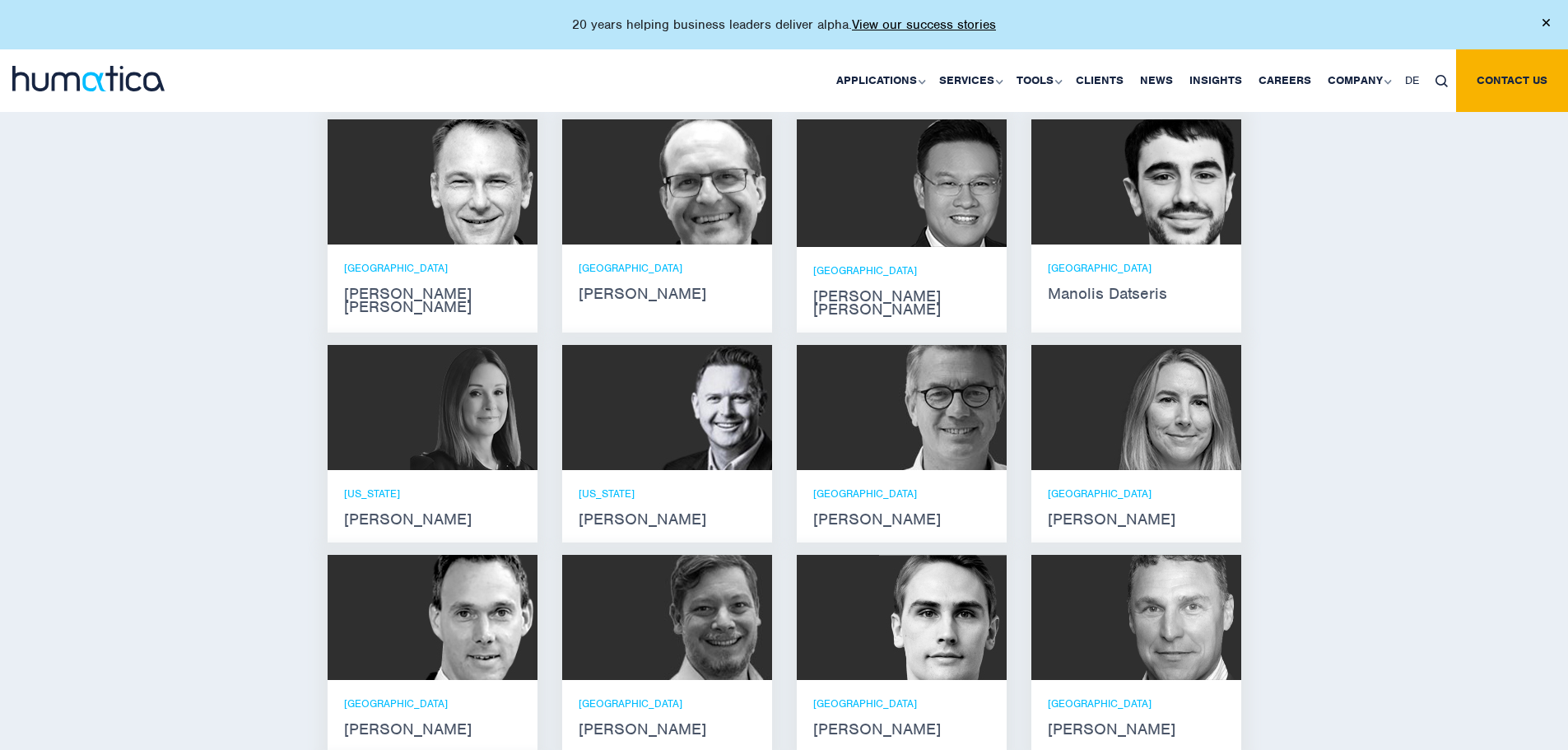 scroll, scrollTop: 1161, scrollLeft: 0, axis: vertical 